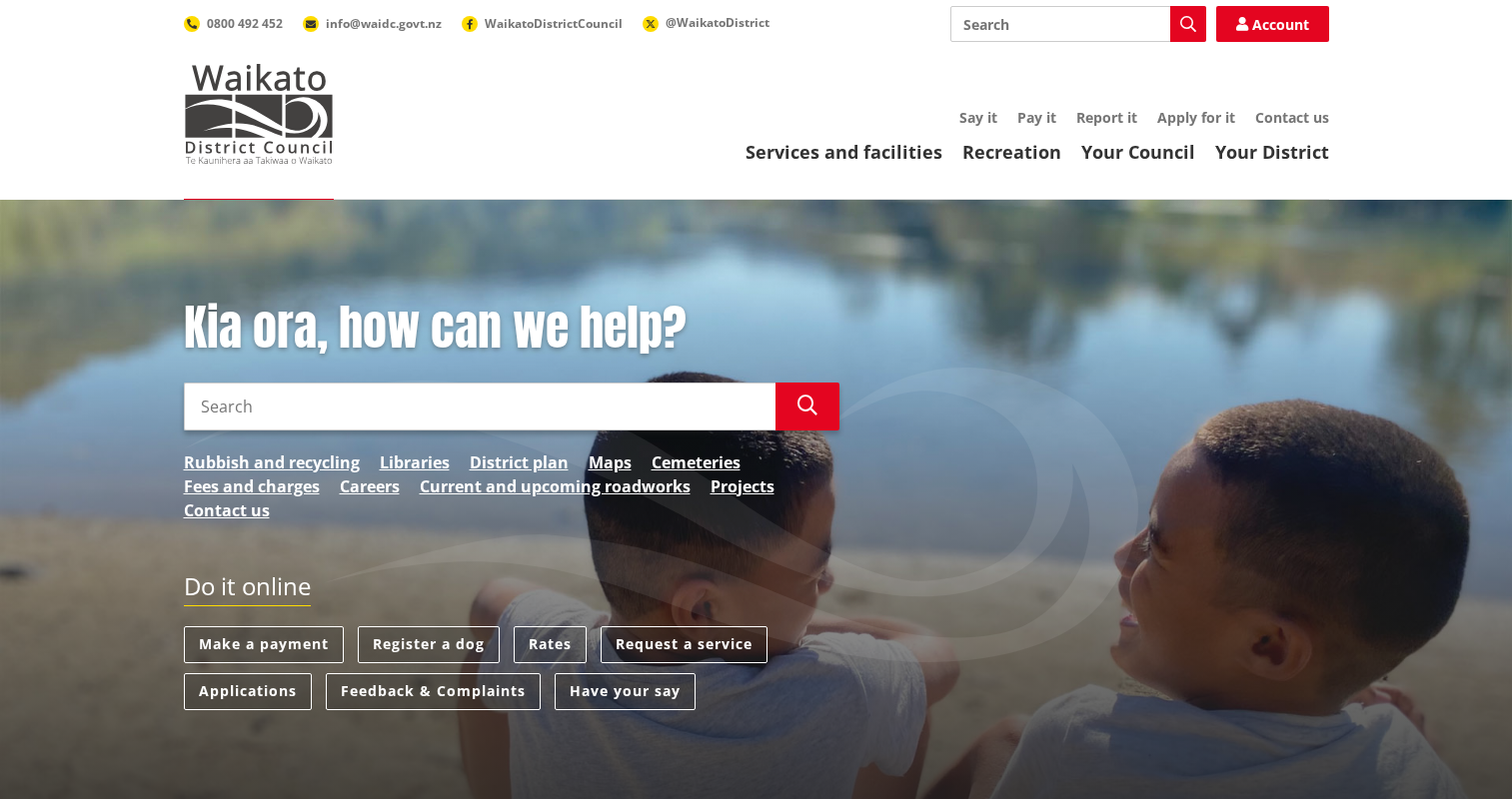 scroll, scrollTop: 0, scrollLeft: 0, axis: both 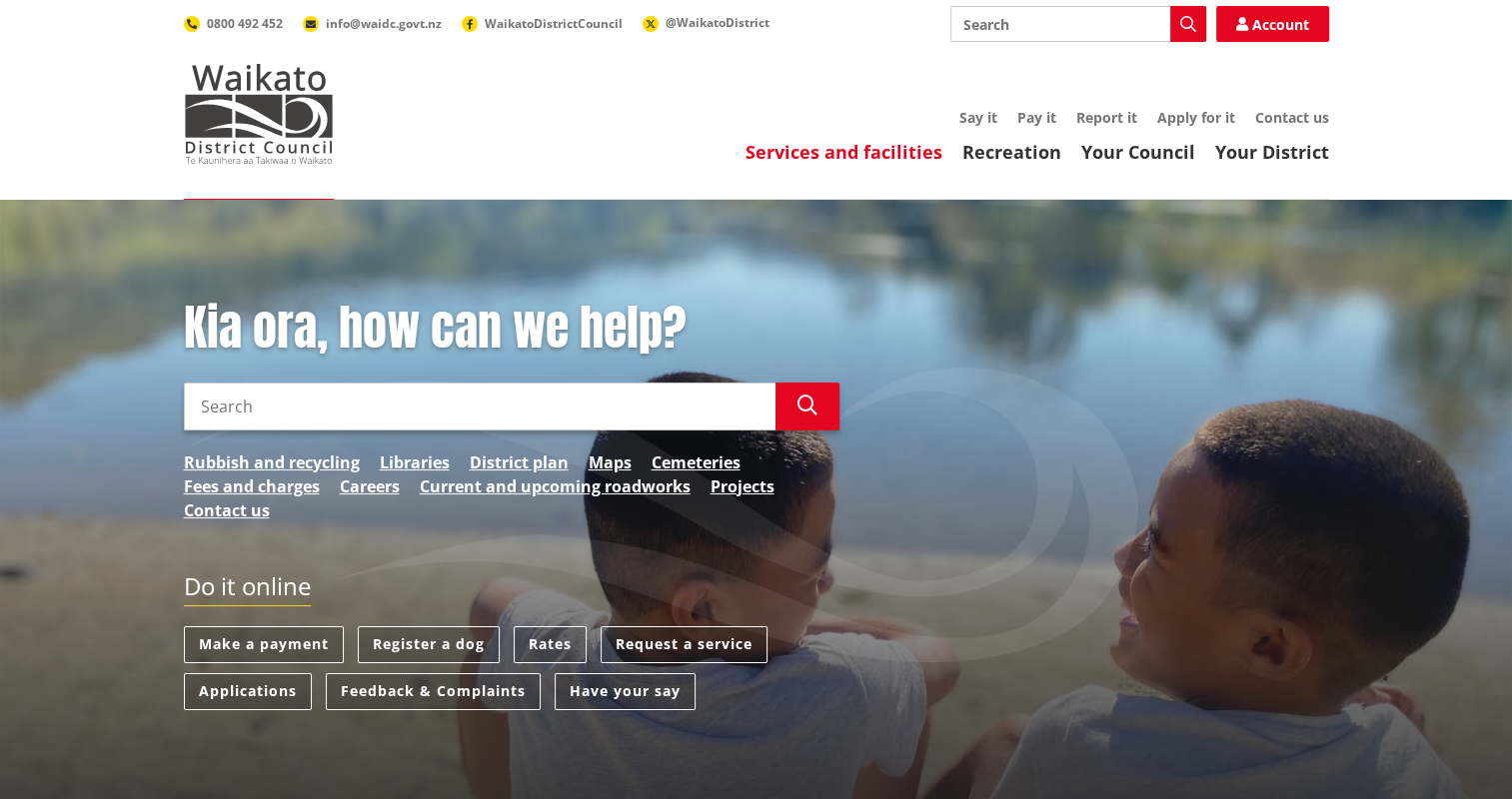 click on "Services and facilities" at bounding box center (843, 152) 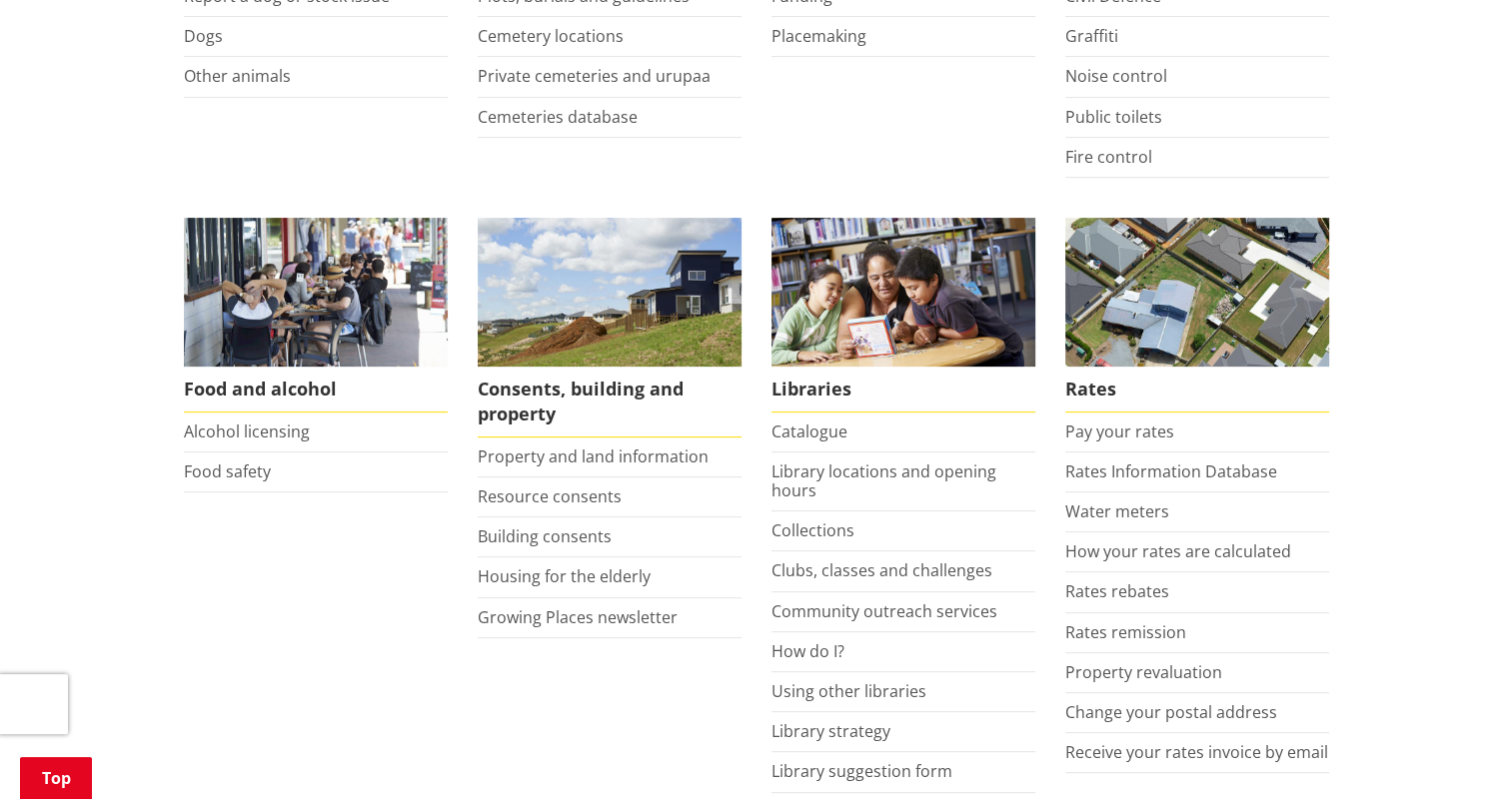 scroll, scrollTop: 799, scrollLeft: 0, axis: vertical 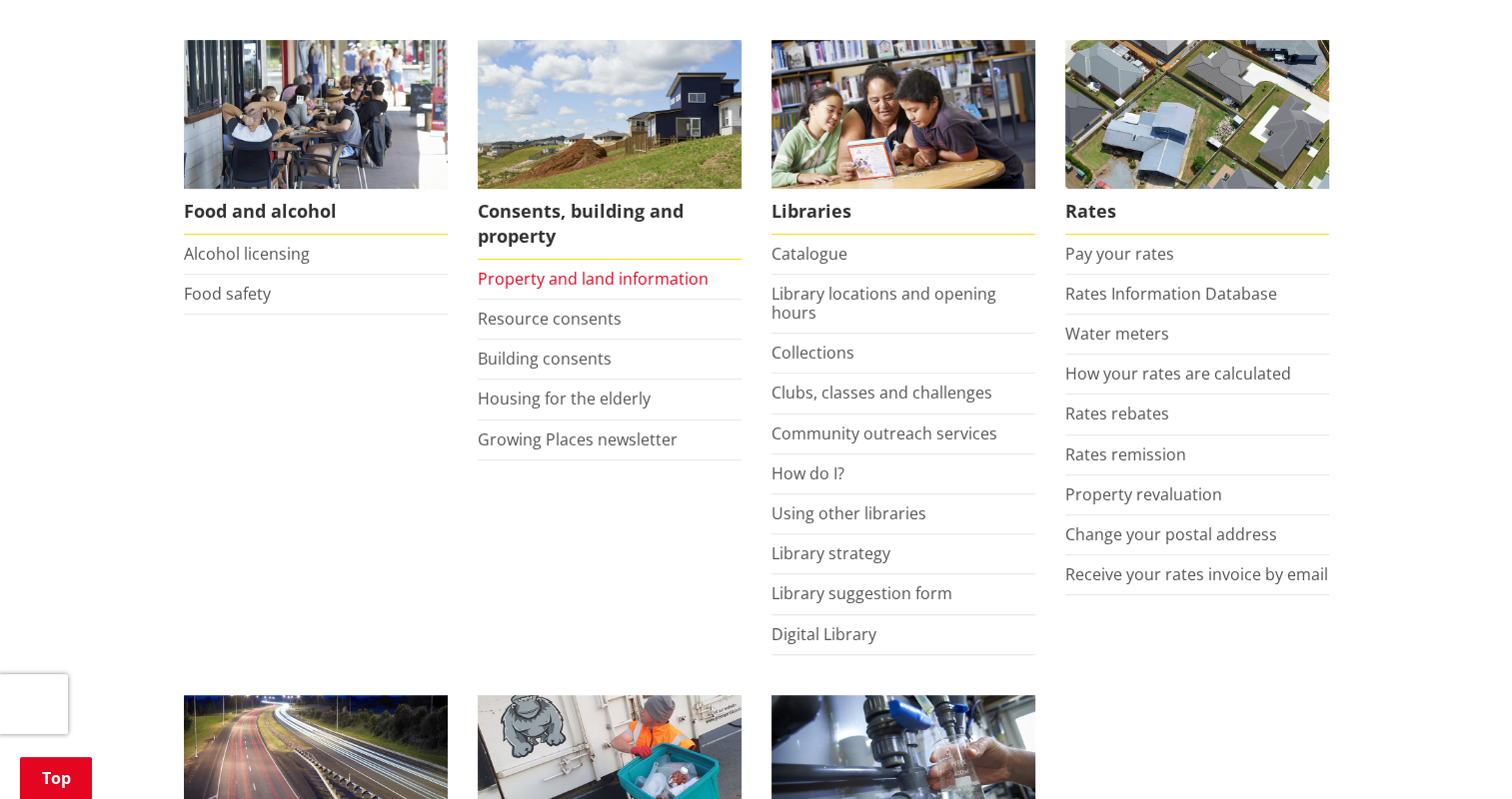 click on "Property and land information" at bounding box center [593, 279] 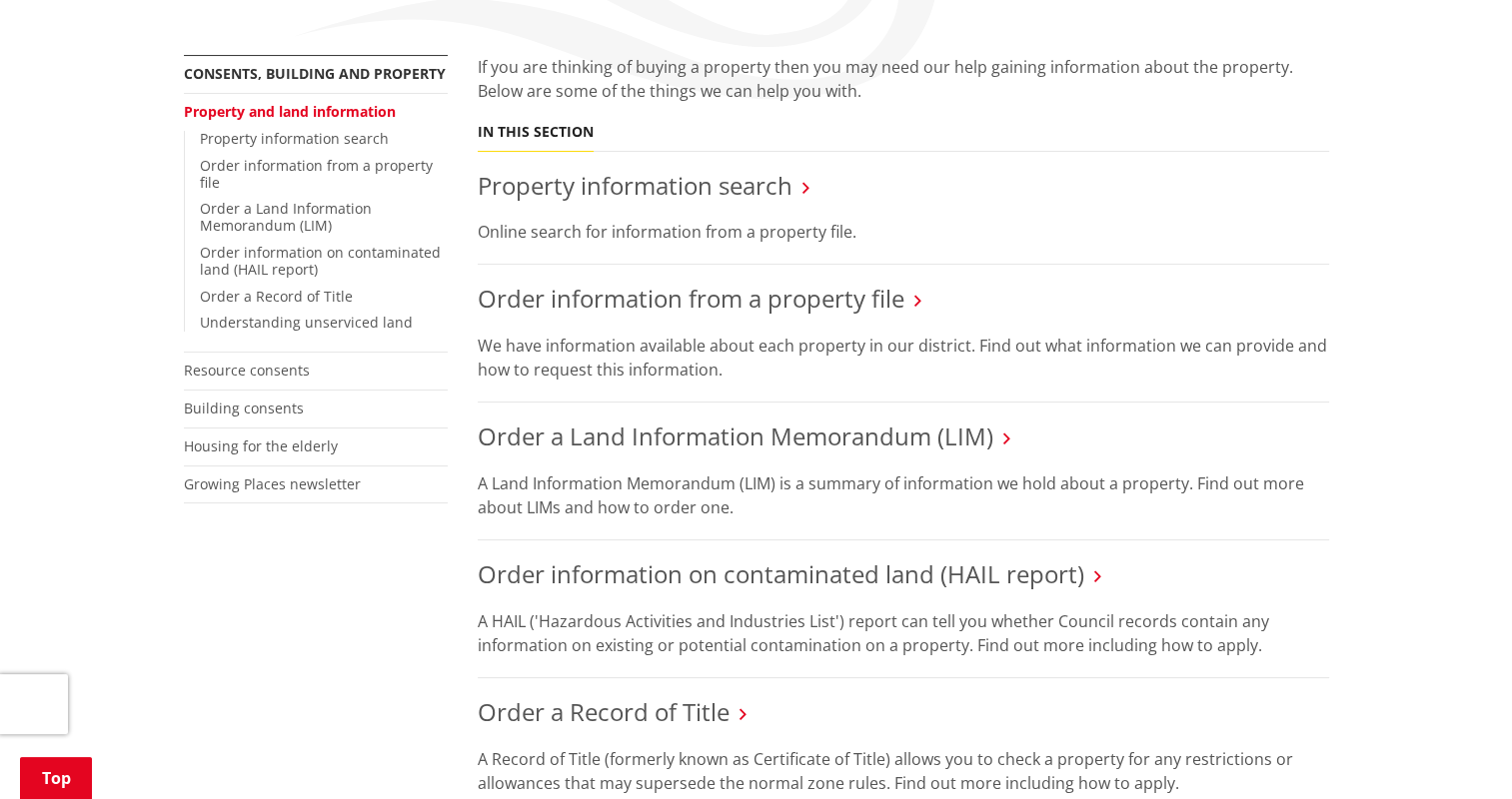 scroll, scrollTop: 200, scrollLeft: 0, axis: vertical 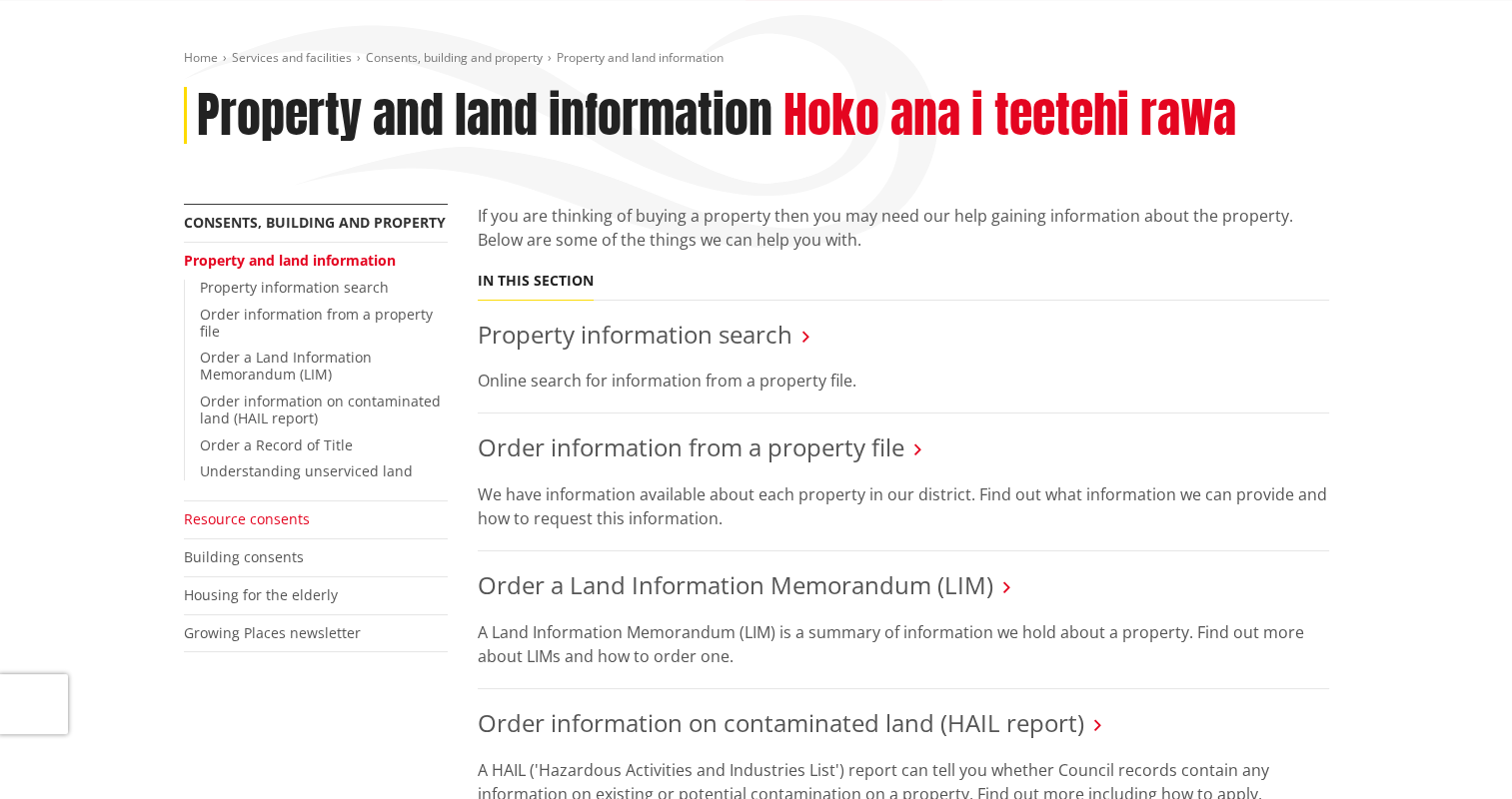 click on "Resource consents" at bounding box center [247, 518] 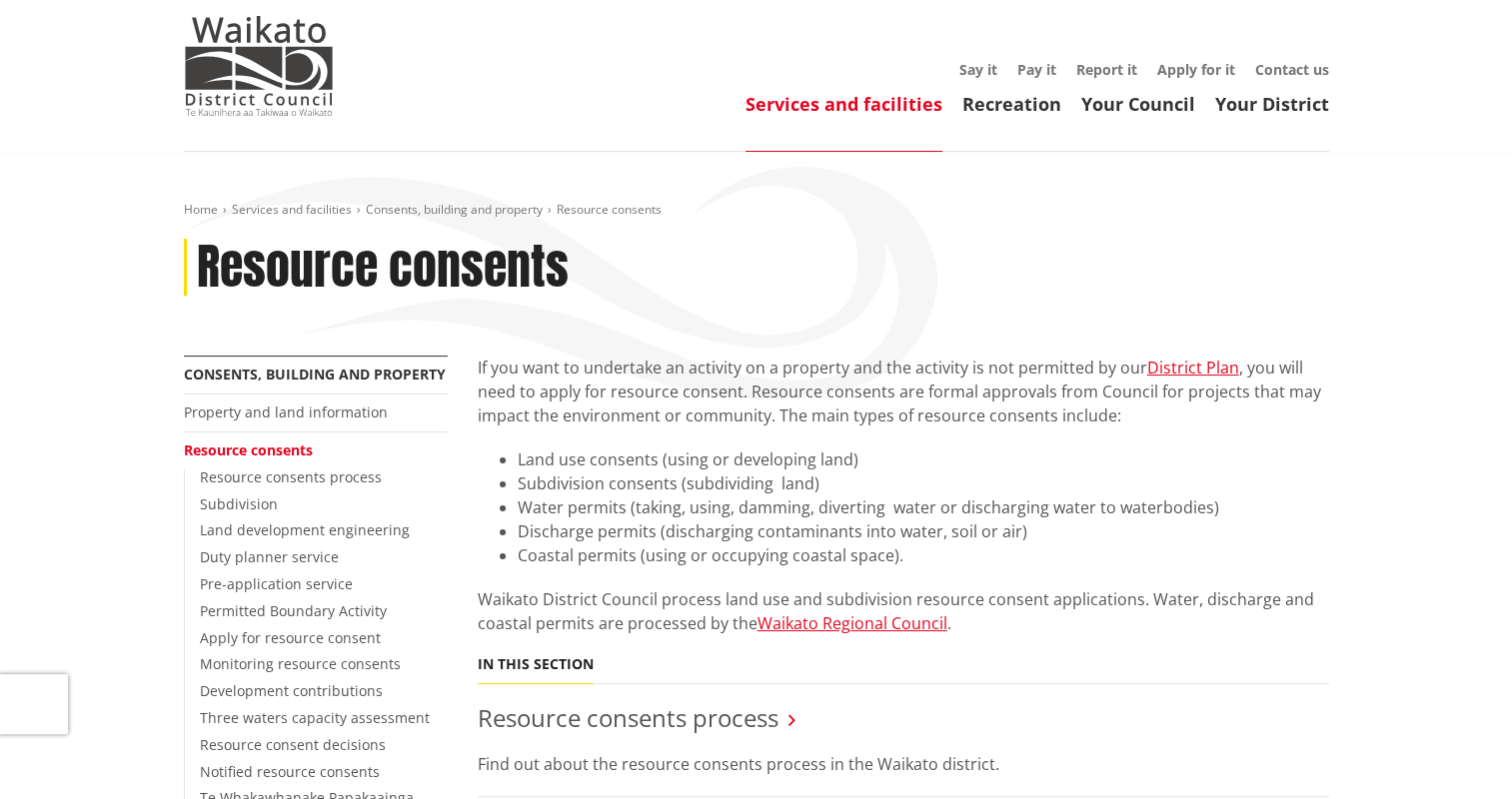scroll, scrollTop: 0, scrollLeft: 0, axis: both 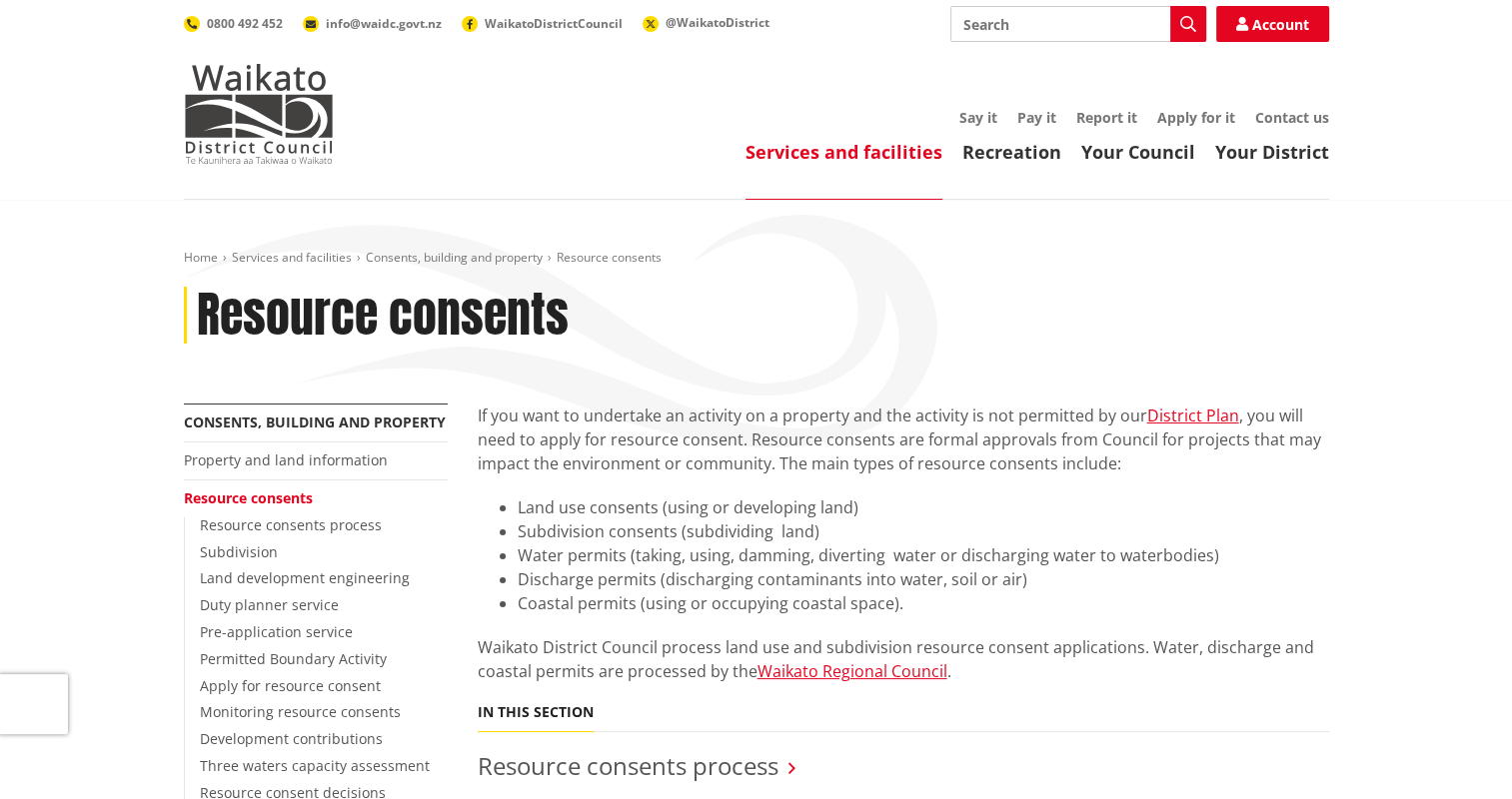 click on "Services and facilities" at bounding box center [843, 152] 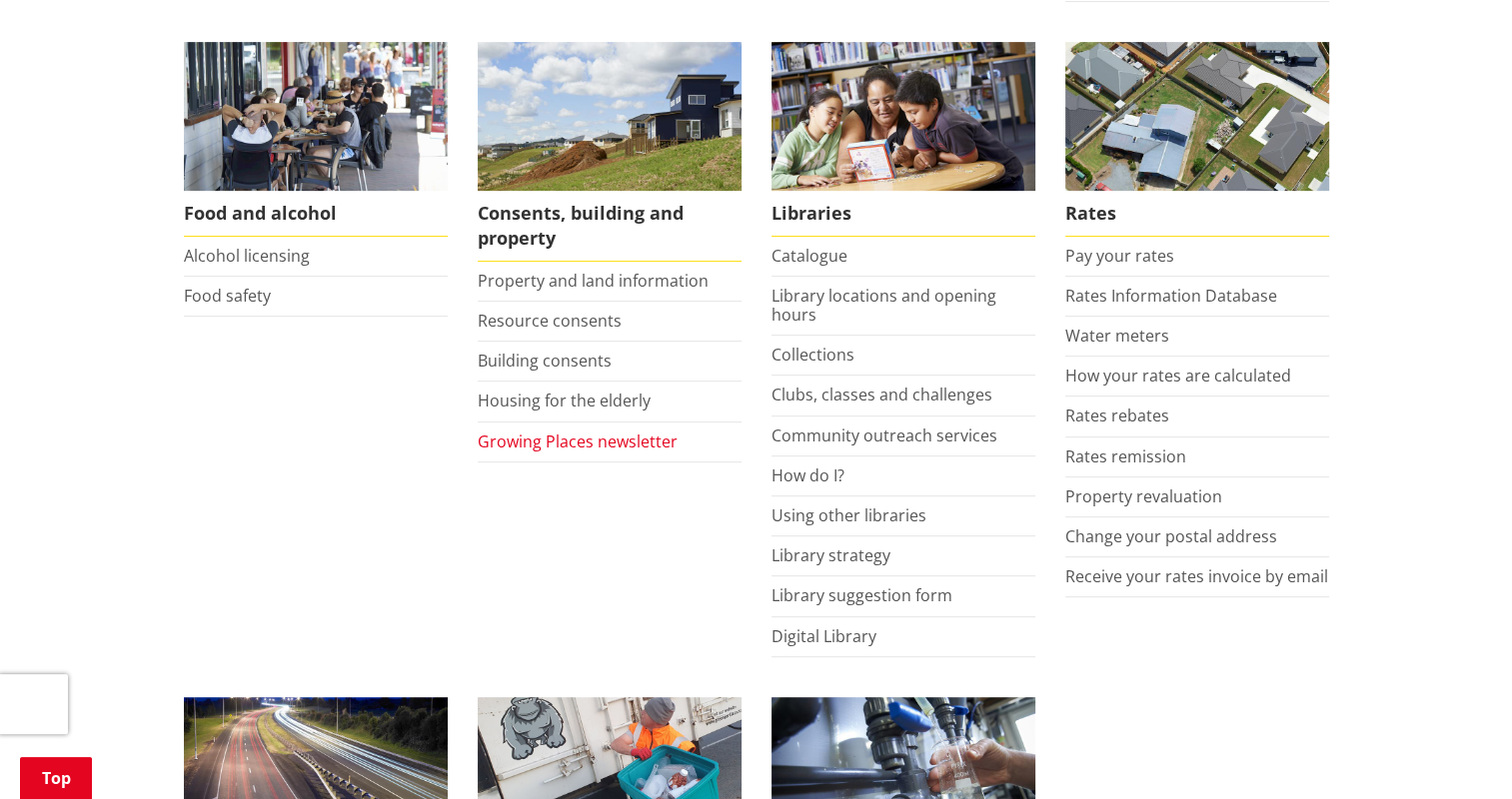 scroll, scrollTop: 799, scrollLeft: 0, axis: vertical 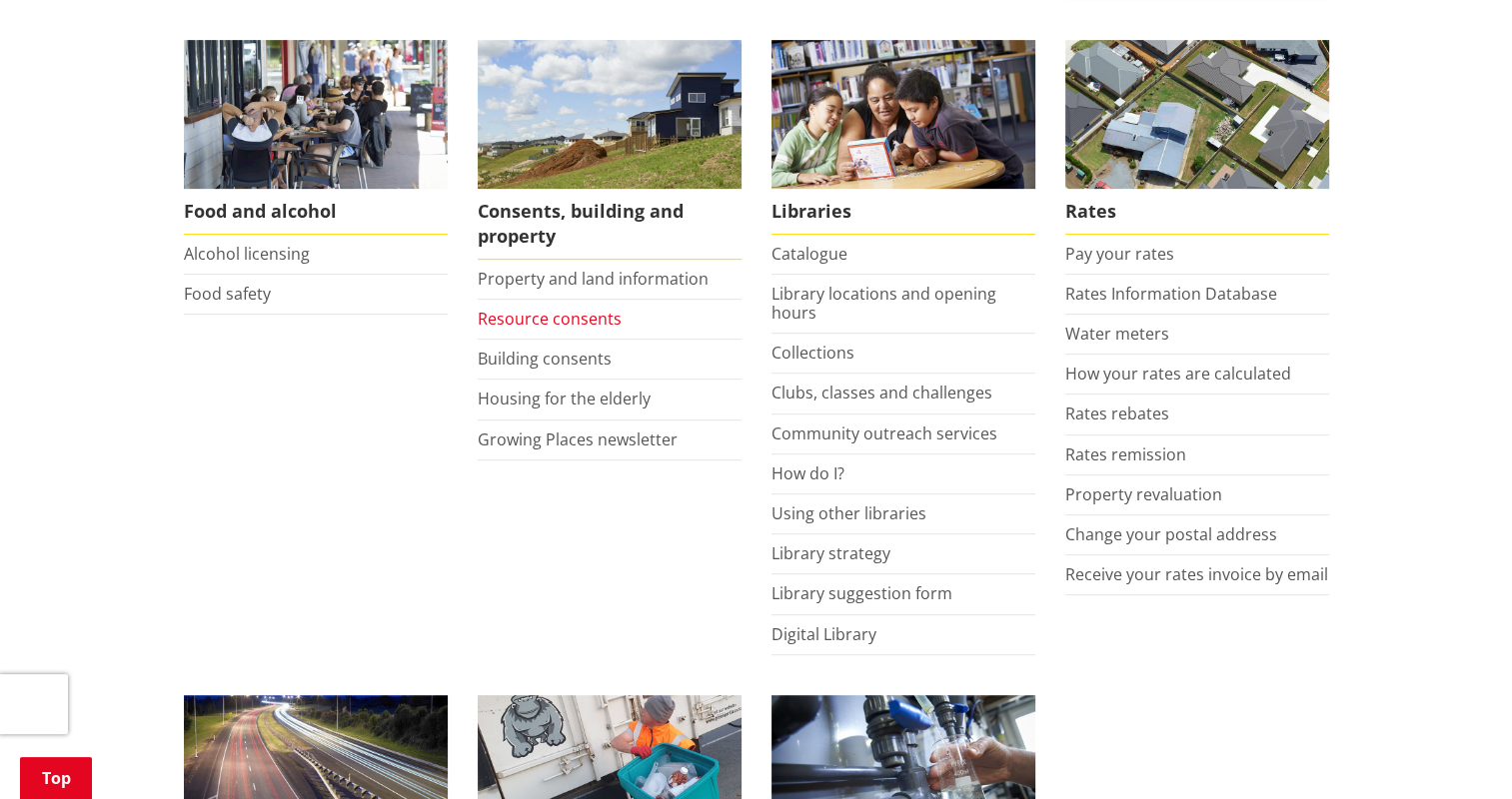 click on "Resource consents" at bounding box center [550, 319] 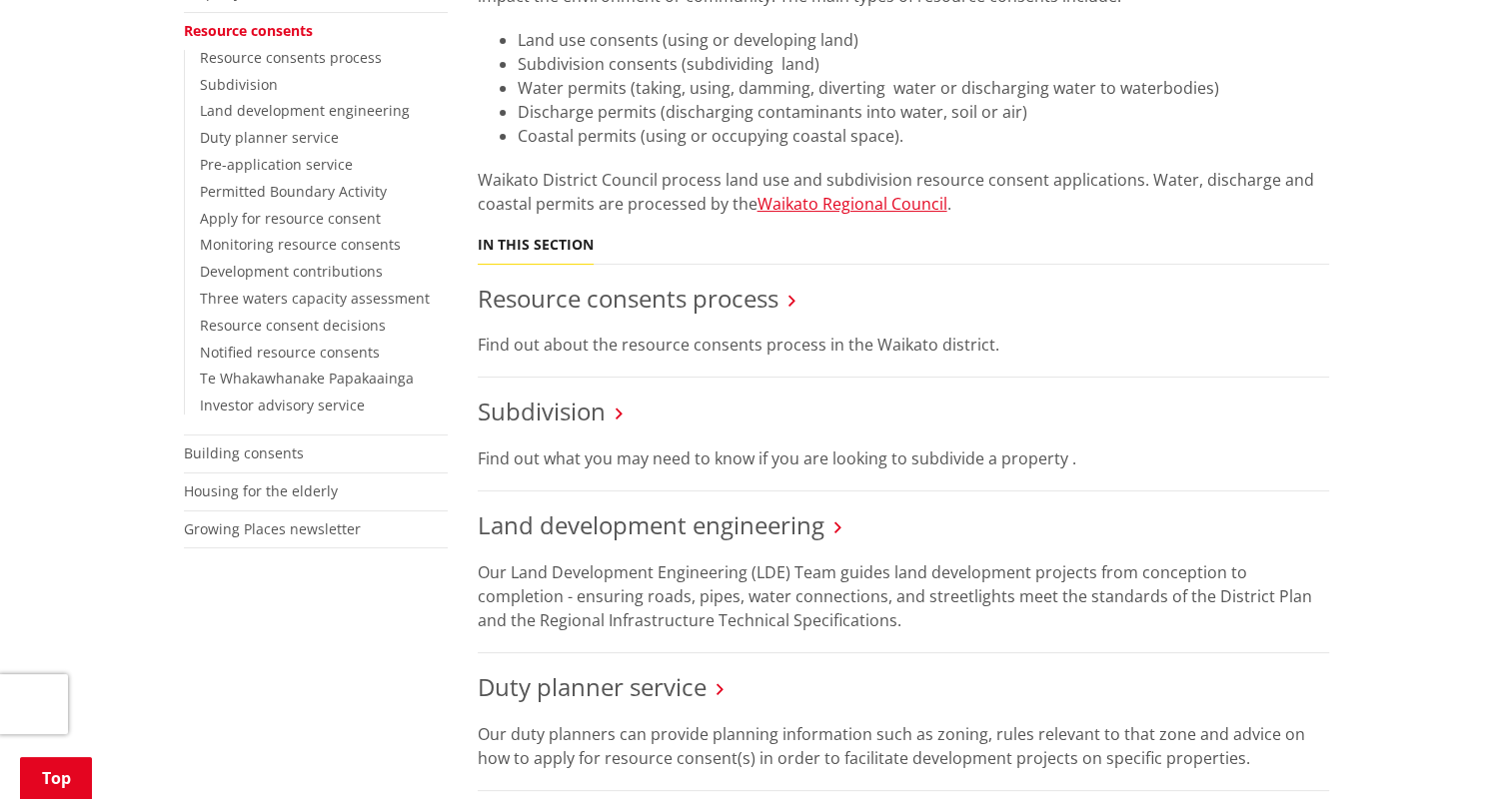 scroll, scrollTop: 599, scrollLeft: 0, axis: vertical 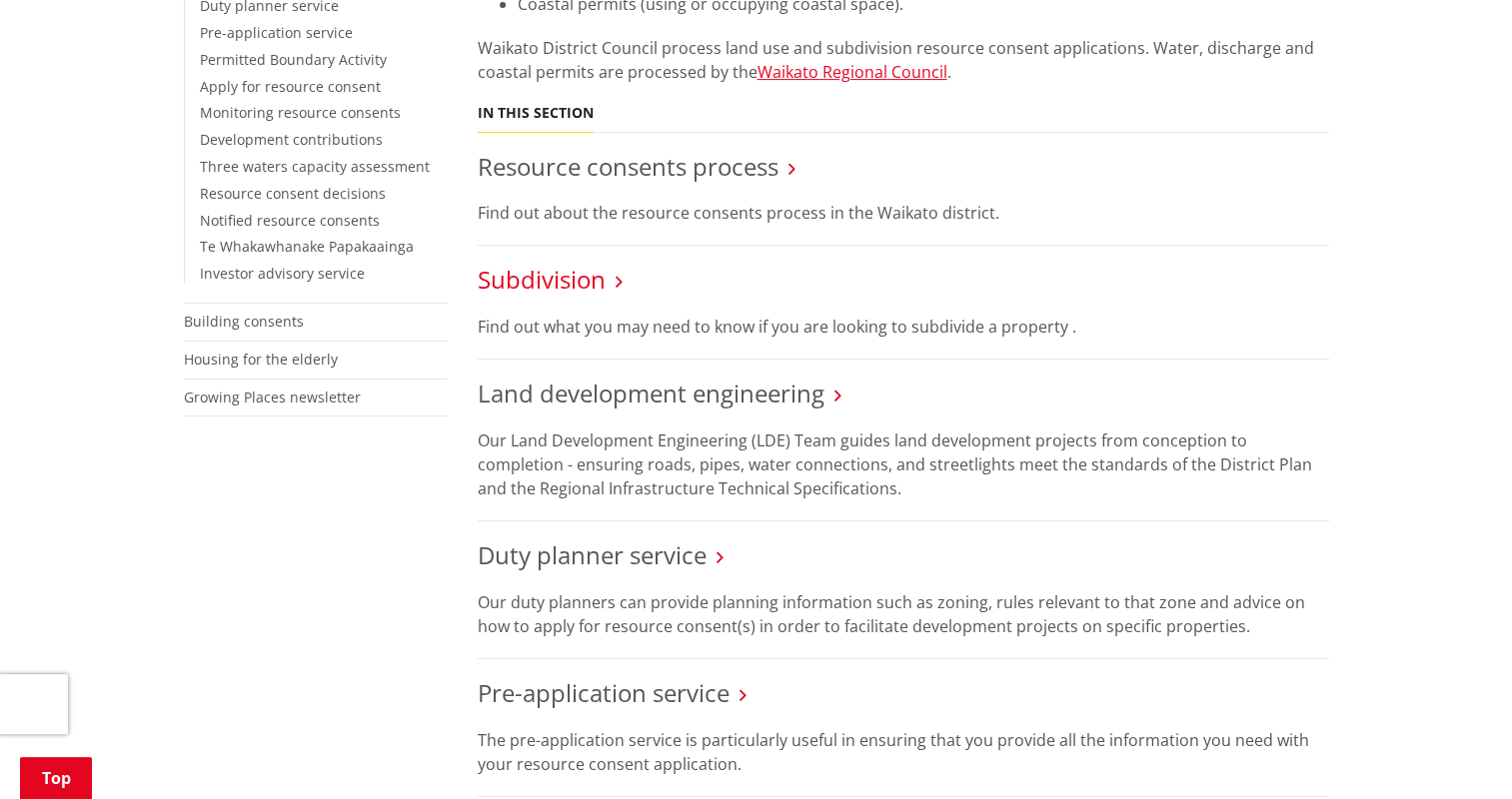 click on "Subdivision" at bounding box center [542, 279] 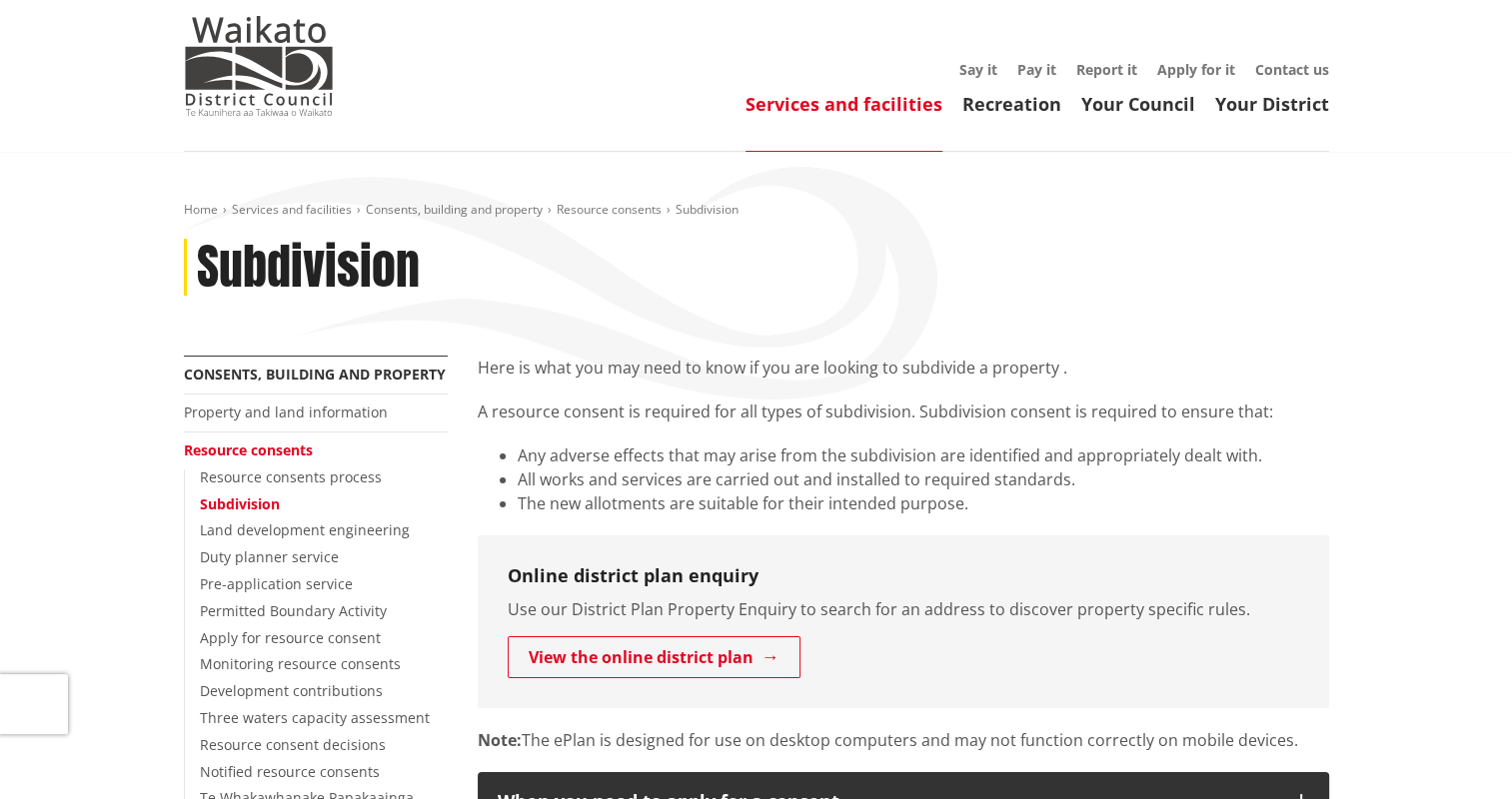scroll, scrollTop: 0, scrollLeft: 0, axis: both 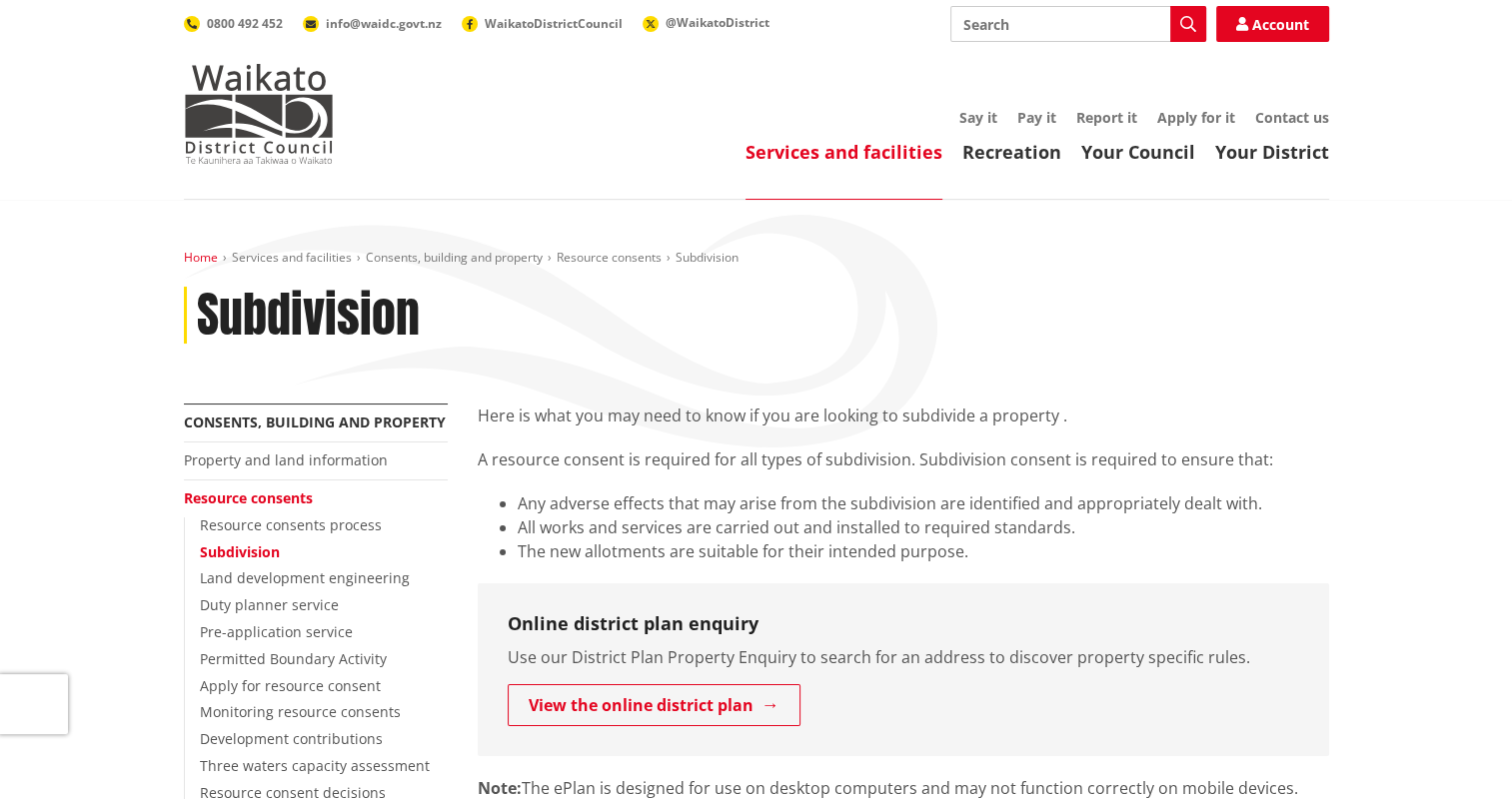 click on "Home" at bounding box center [201, 257] 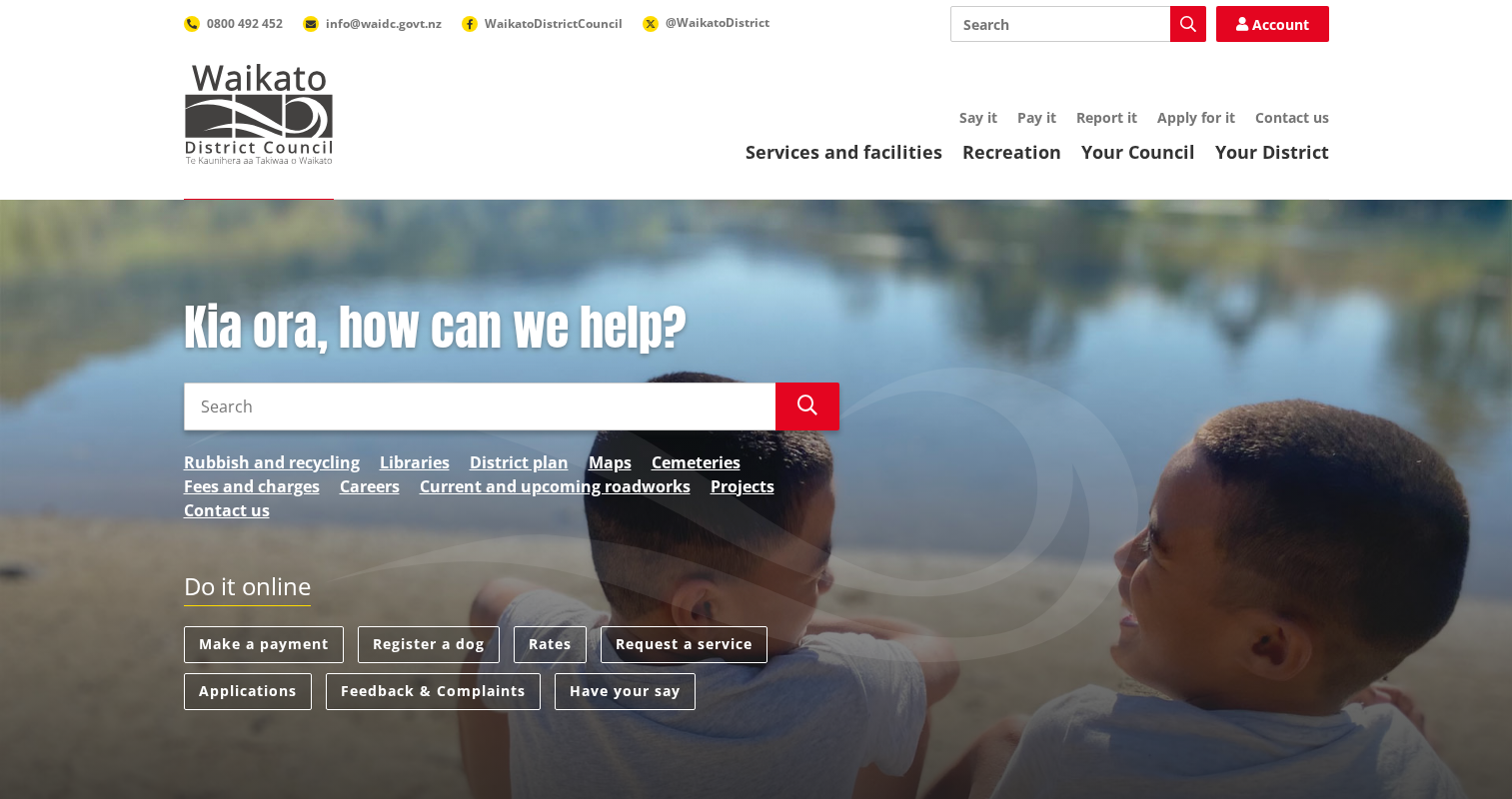 scroll, scrollTop: 0, scrollLeft: 0, axis: both 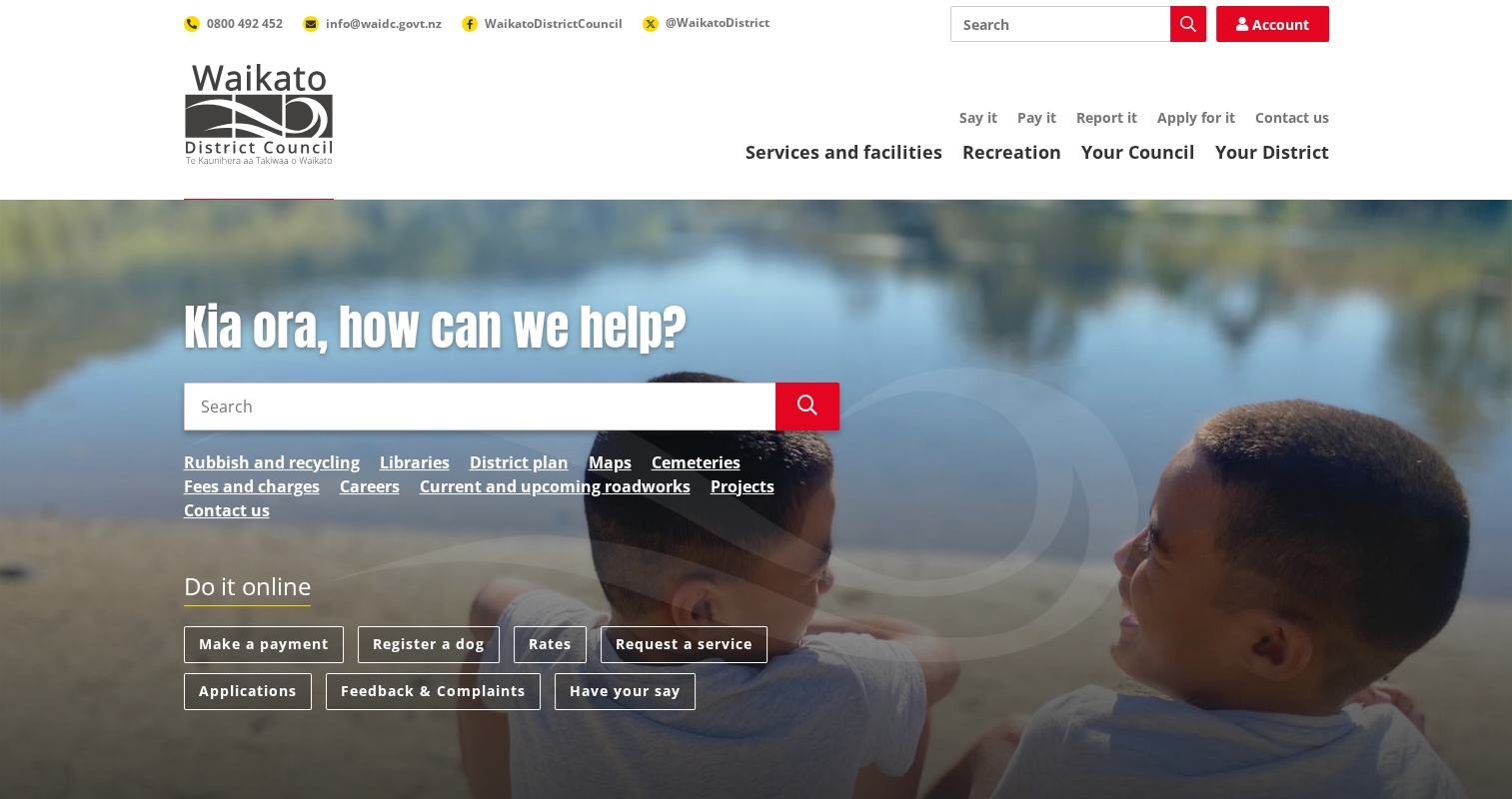 click on "Search" at bounding box center [1078, 24] 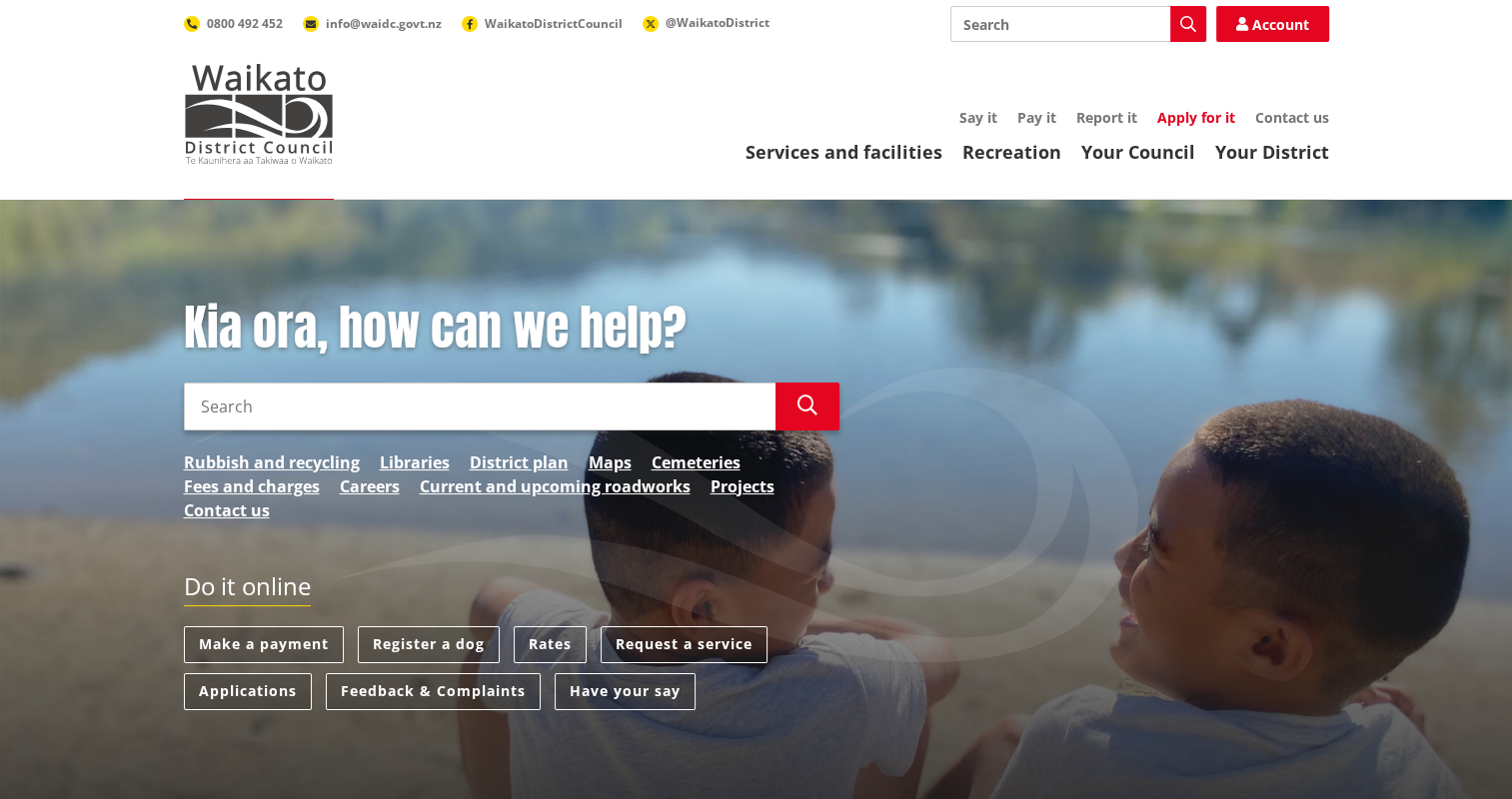 click on "Apply for it" at bounding box center (1196, 117) 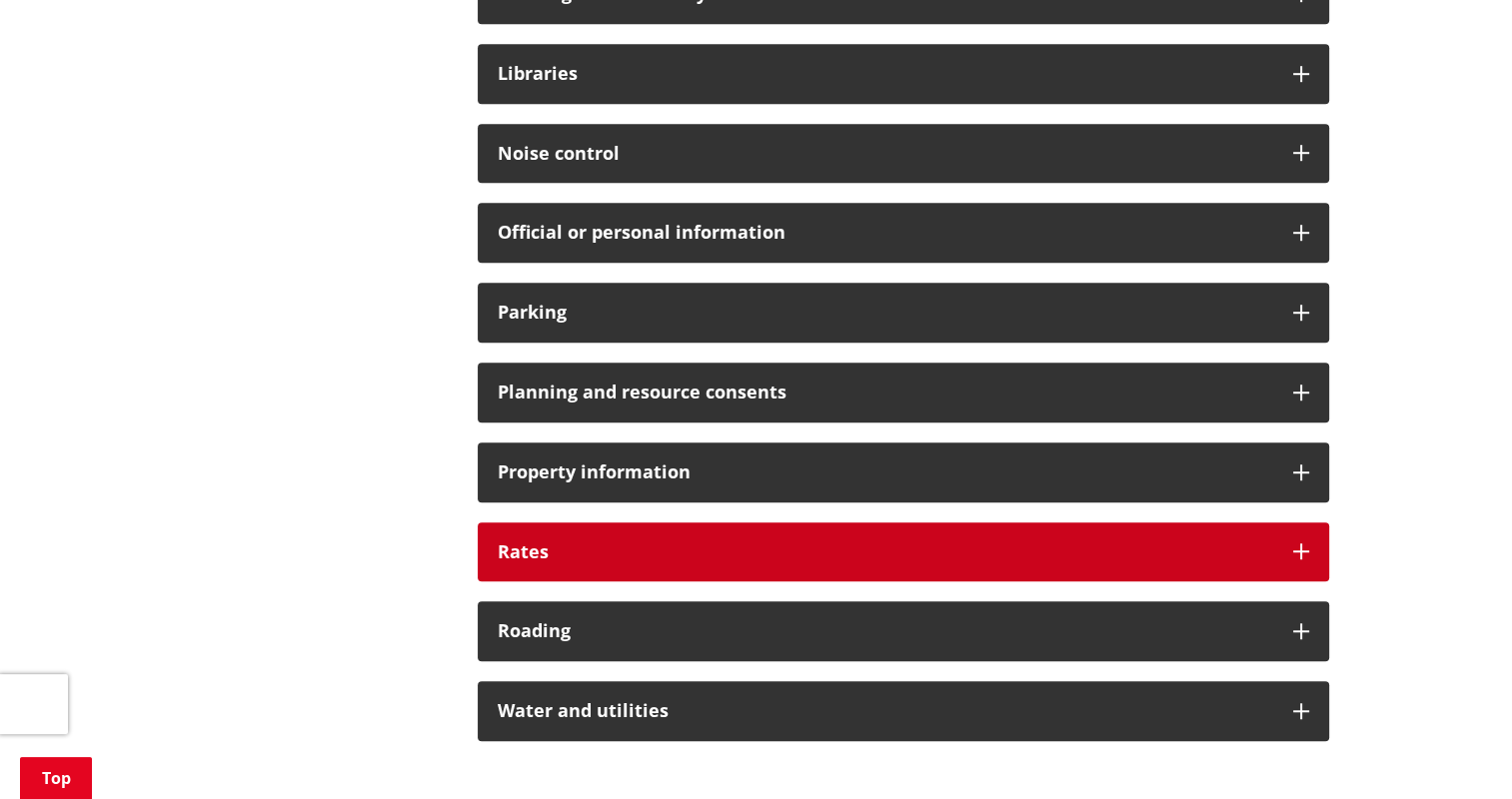 scroll, scrollTop: 1398, scrollLeft: 0, axis: vertical 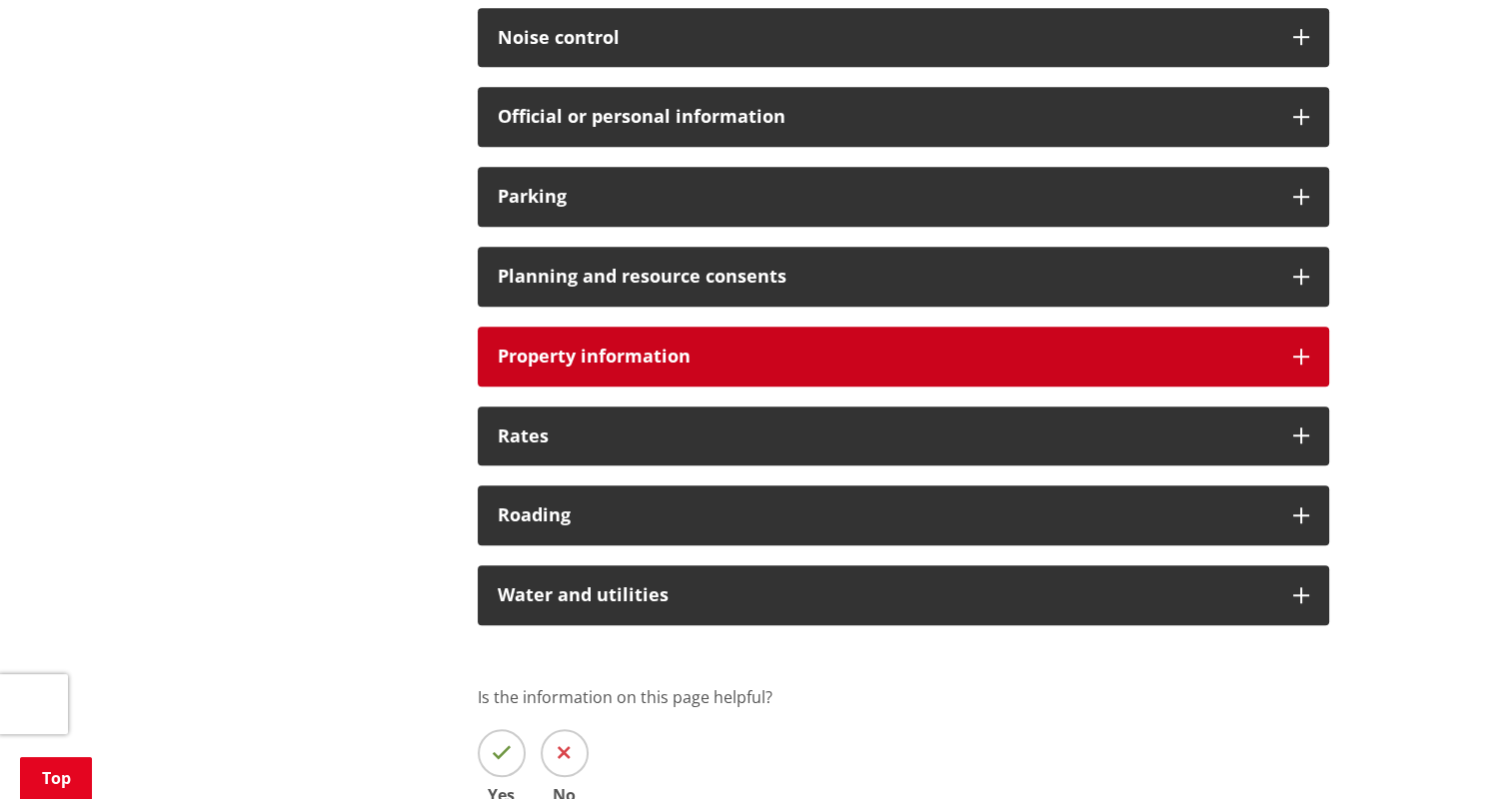 click on "Property information" at bounding box center (903, 357) 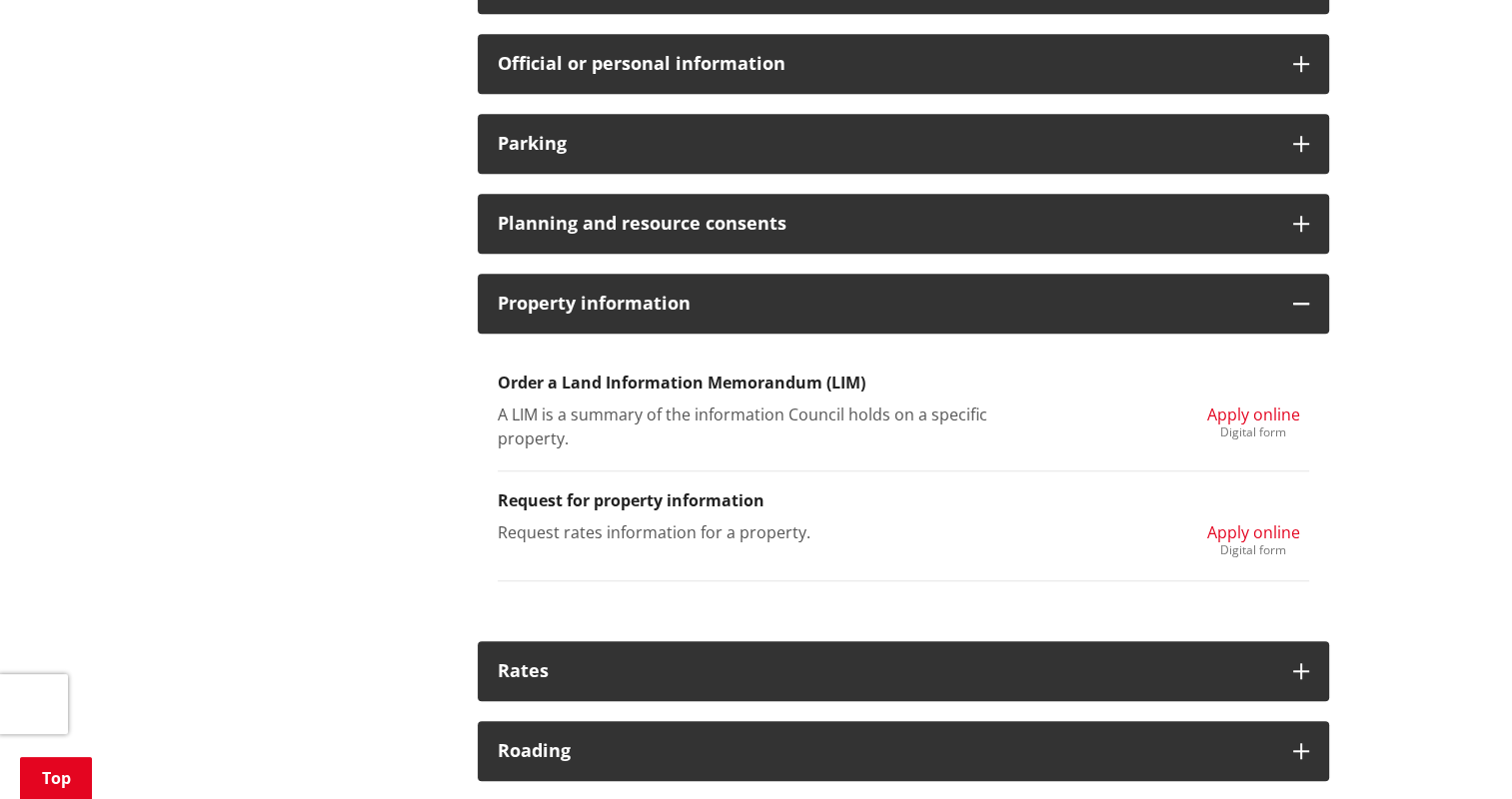 scroll, scrollTop: 1498, scrollLeft: 0, axis: vertical 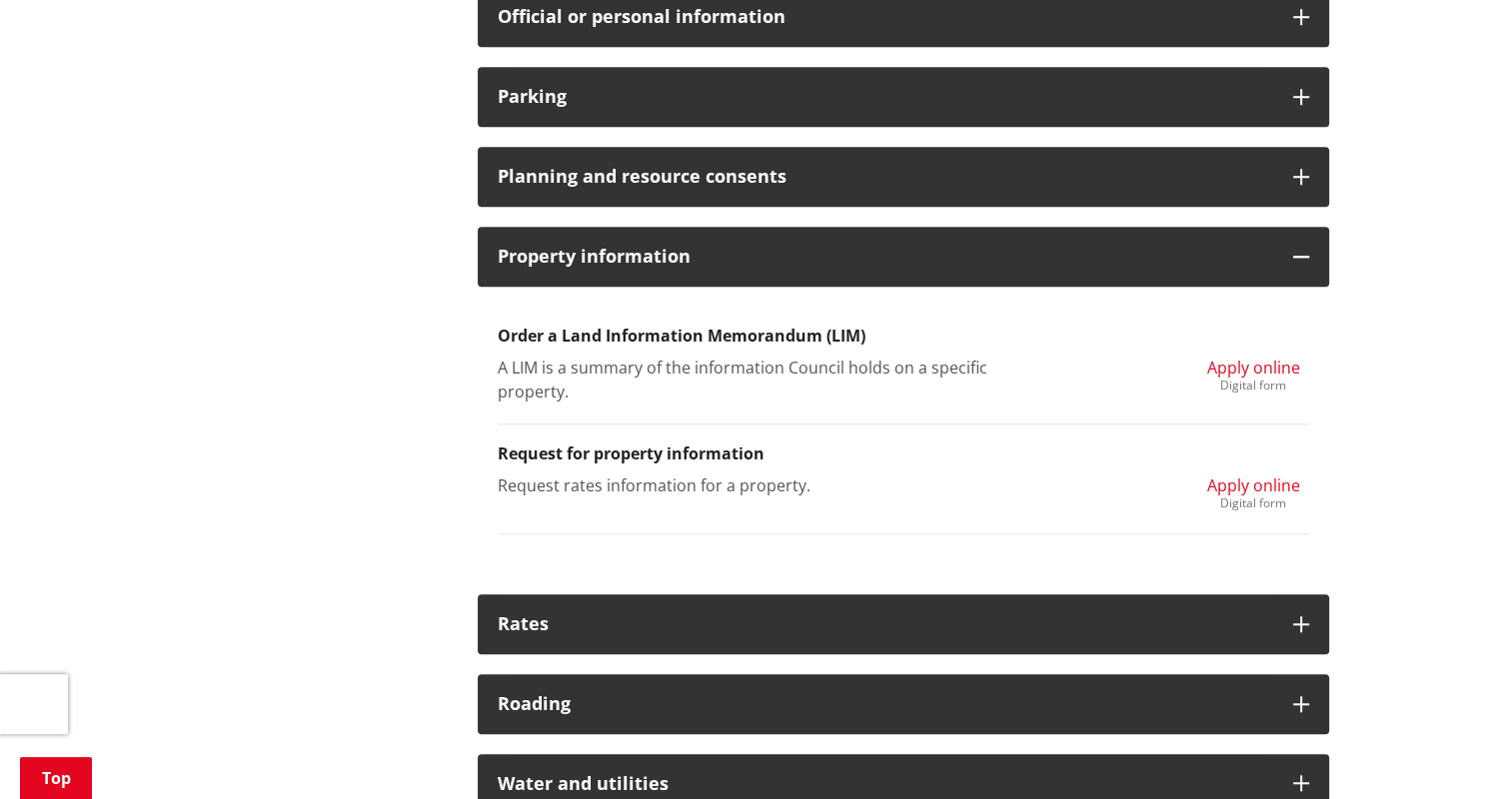 click on "Request for property information" at bounding box center (903, 453) 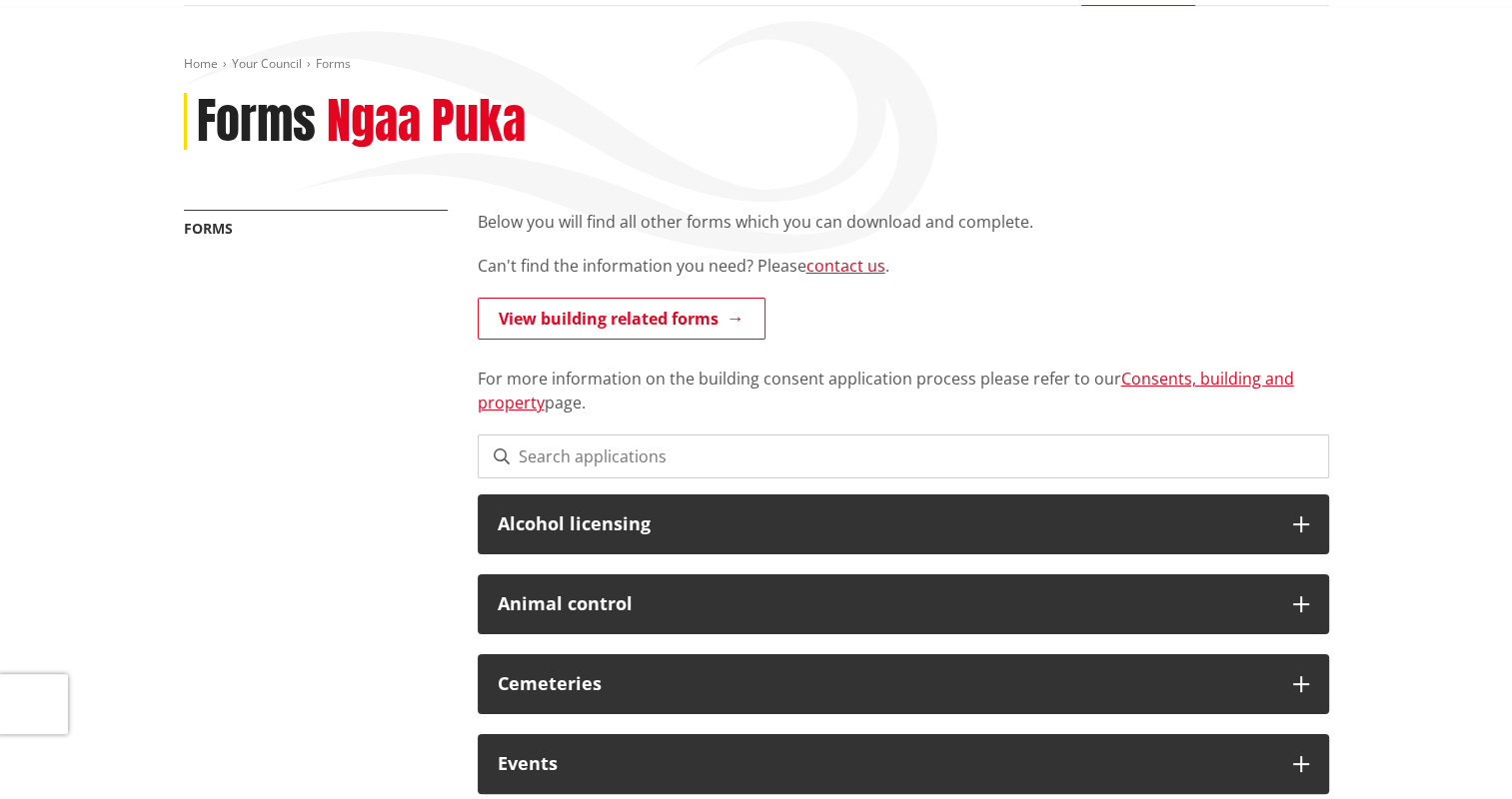 scroll, scrollTop: 0, scrollLeft: 0, axis: both 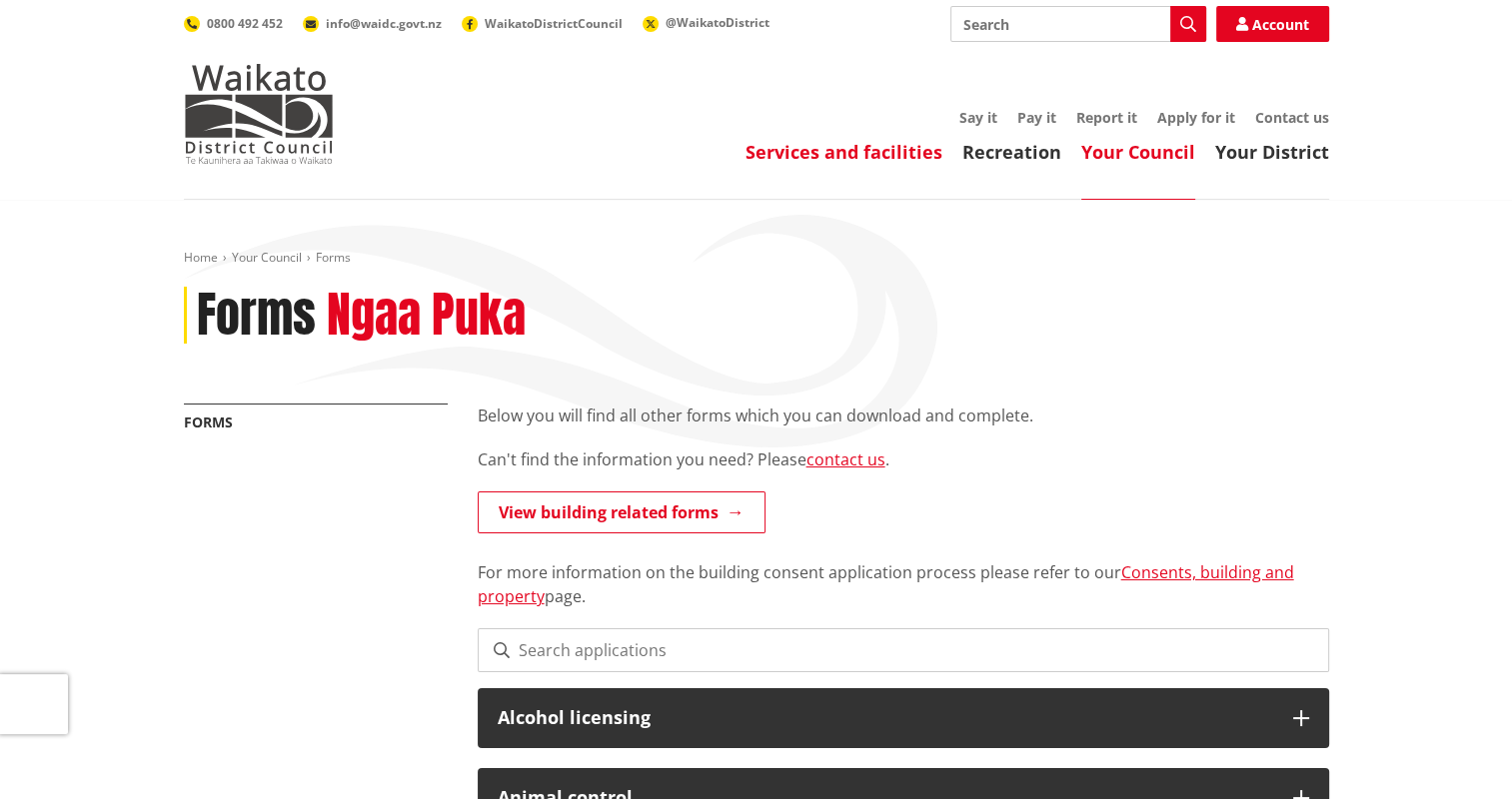 click on "Services and facilities" at bounding box center [843, 152] 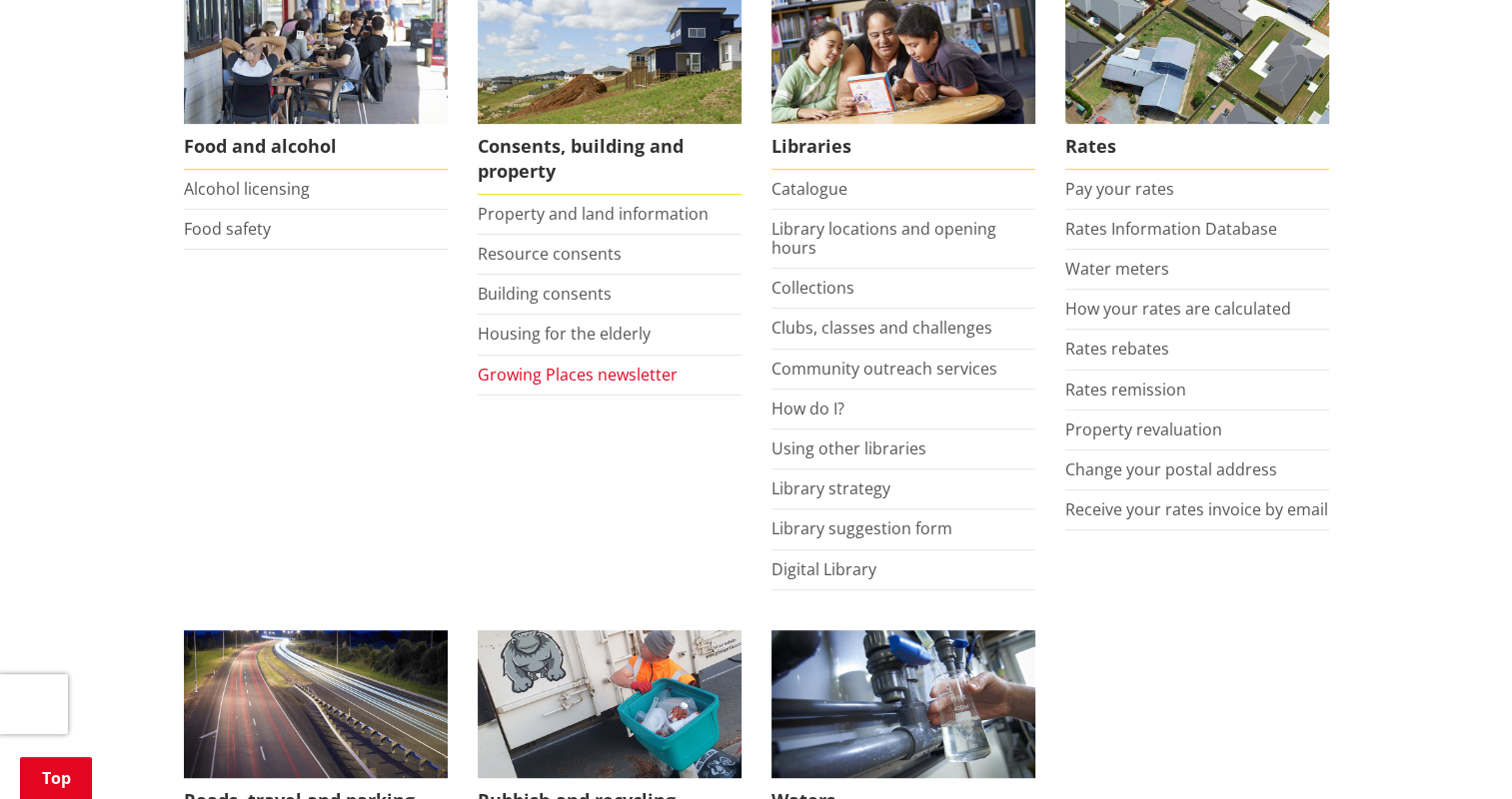 scroll, scrollTop: 899, scrollLeft: 0, axis: vertical 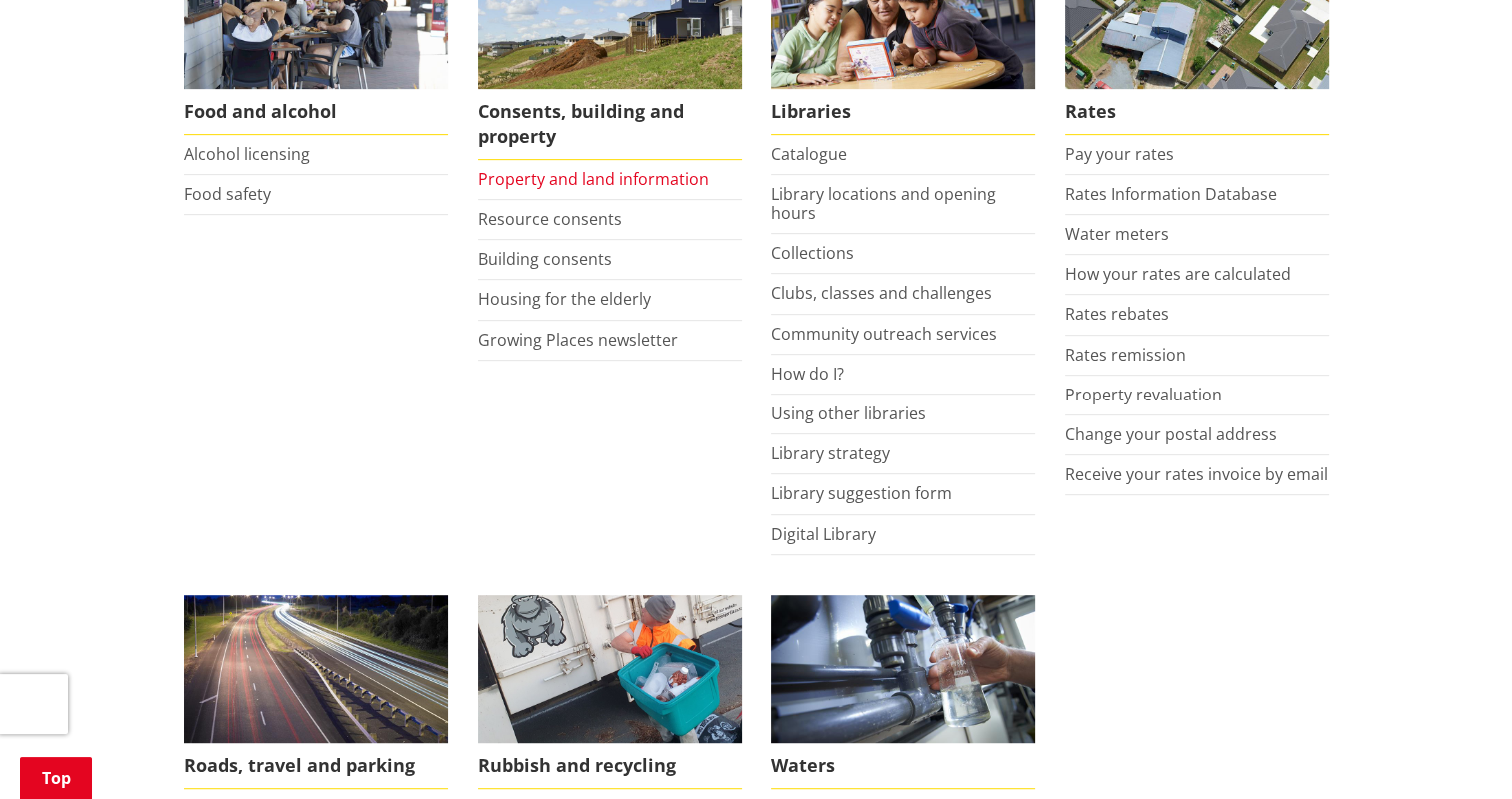 click on "Property and land information" at bounding box center [593, 179] 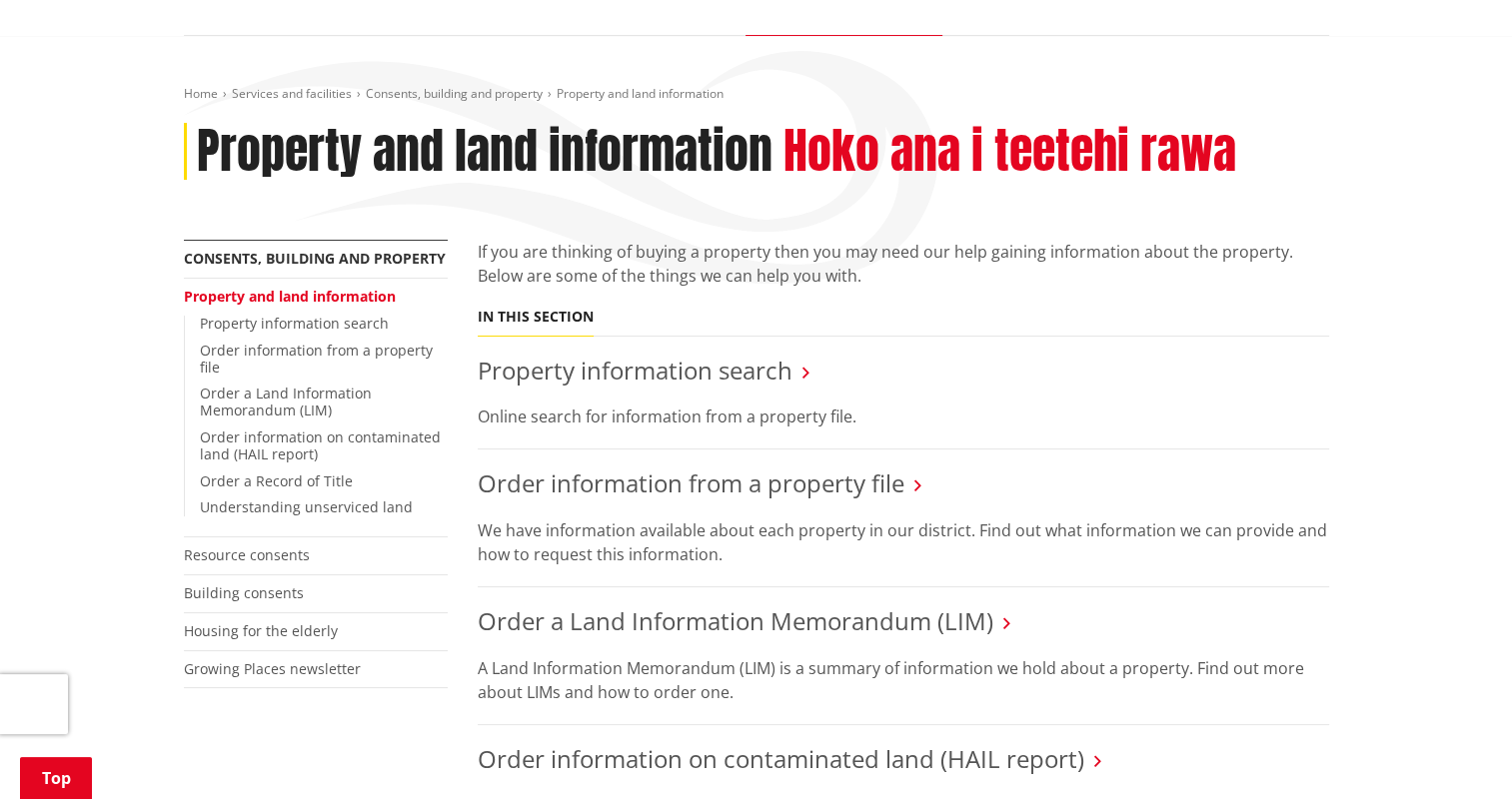scroll, scrollTop: 300, scrollLeft: 0, axis: vertical 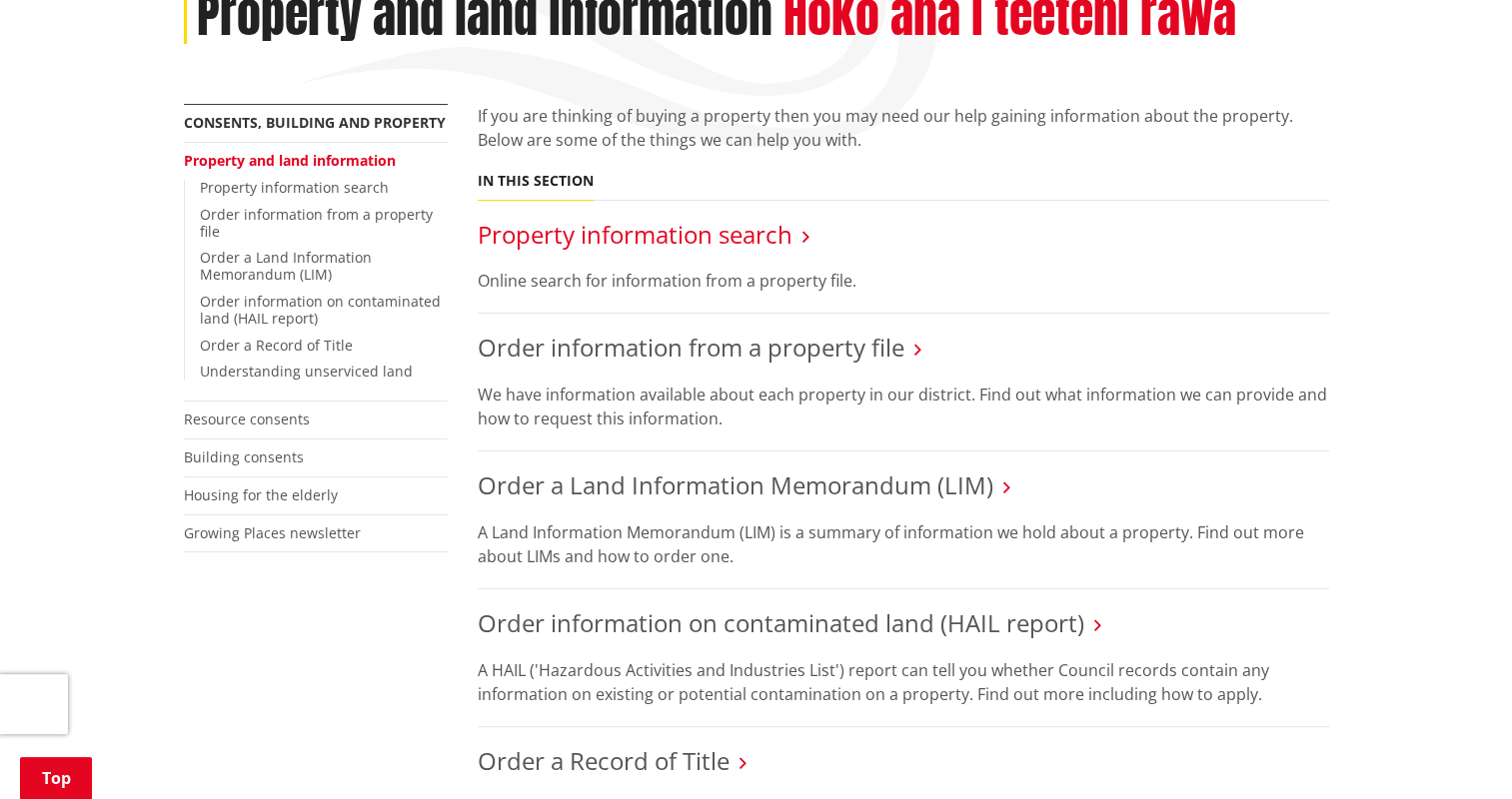 click on "Property information search" at bounding box center (635, 234) 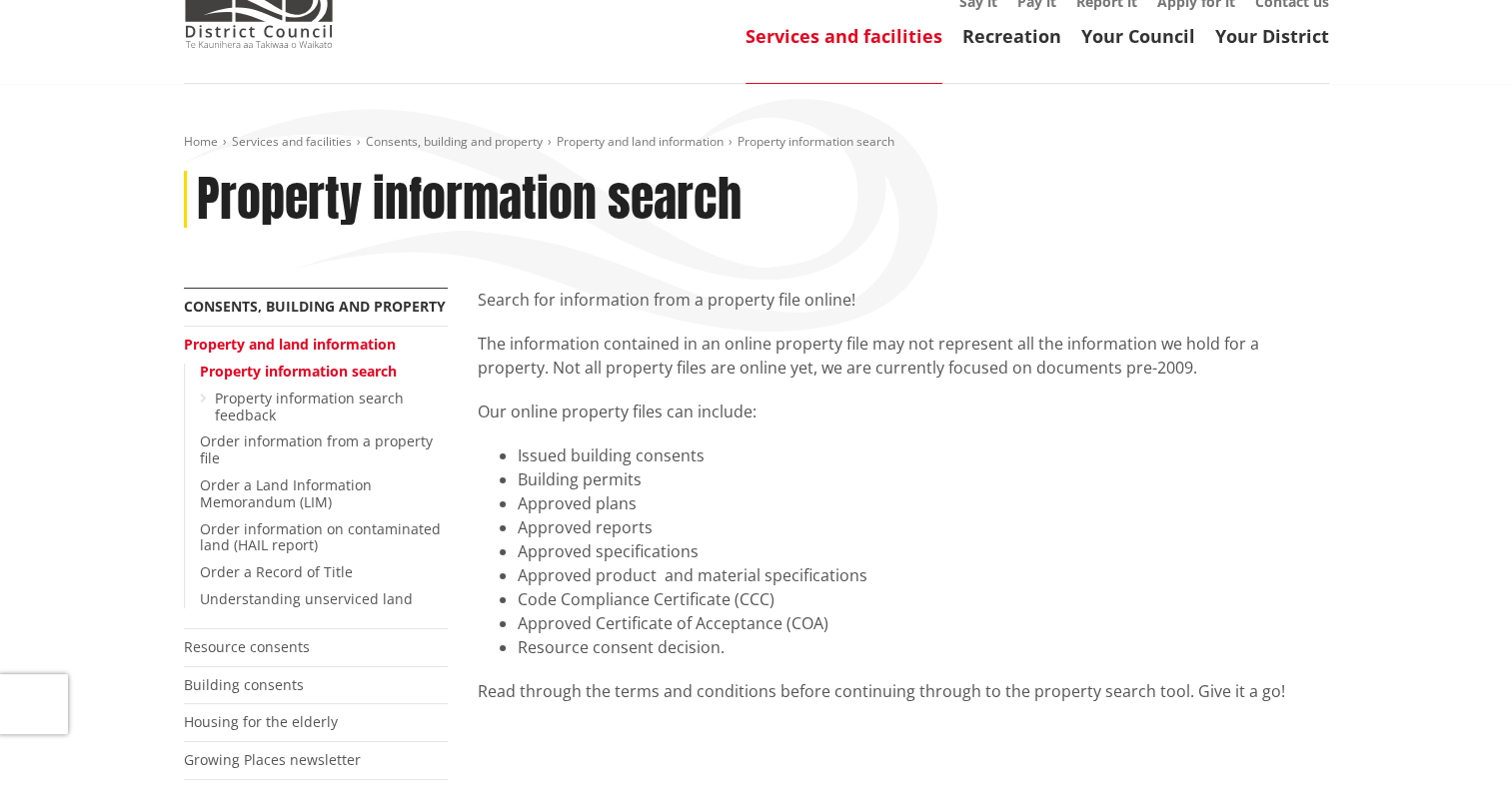 scroll, scrollTop: 0, scrollLeft: 0, axis: both 